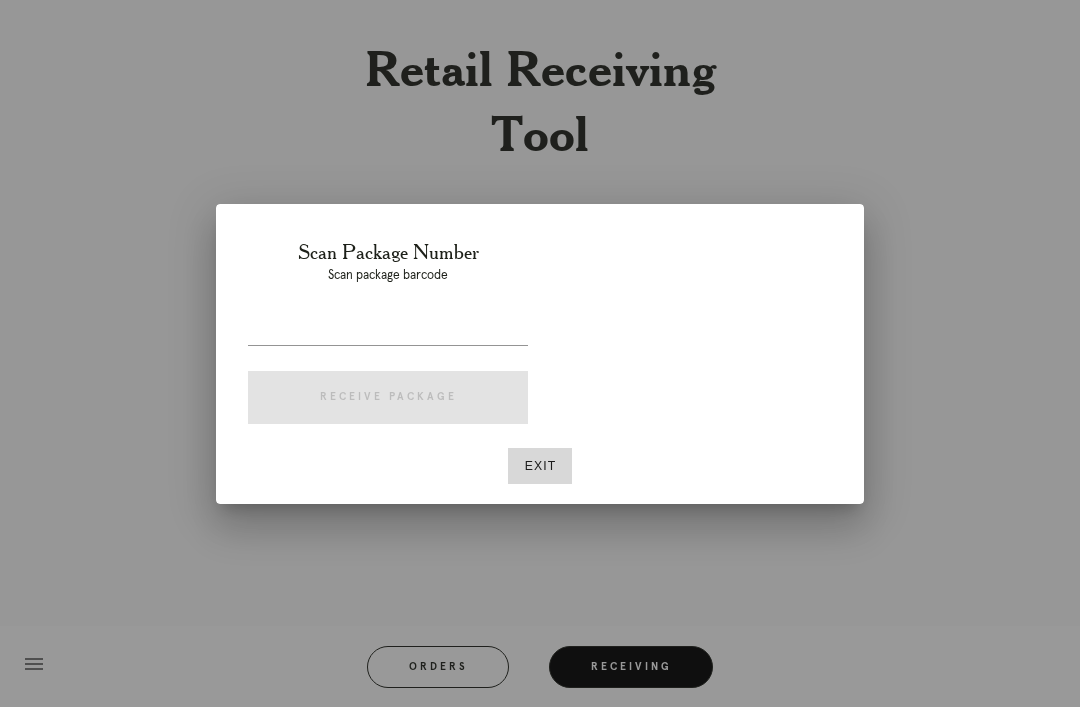 scroll, scrollTop: 64, scrollLeft: 0, axis: vertical 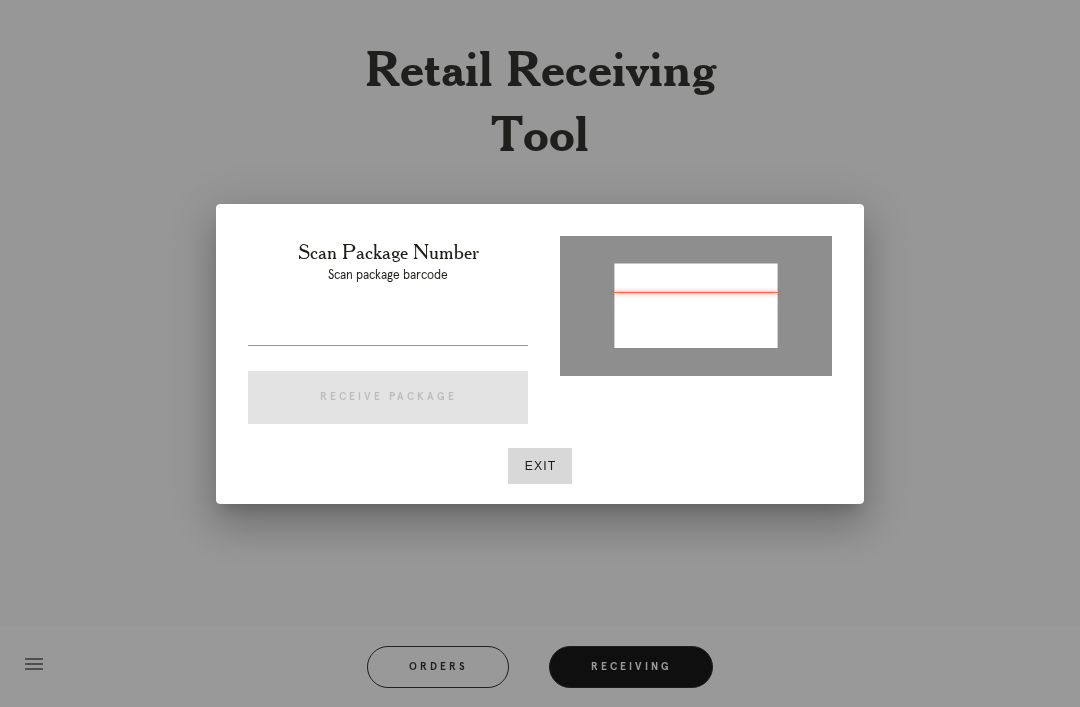 click at bounding box center (388, 329) 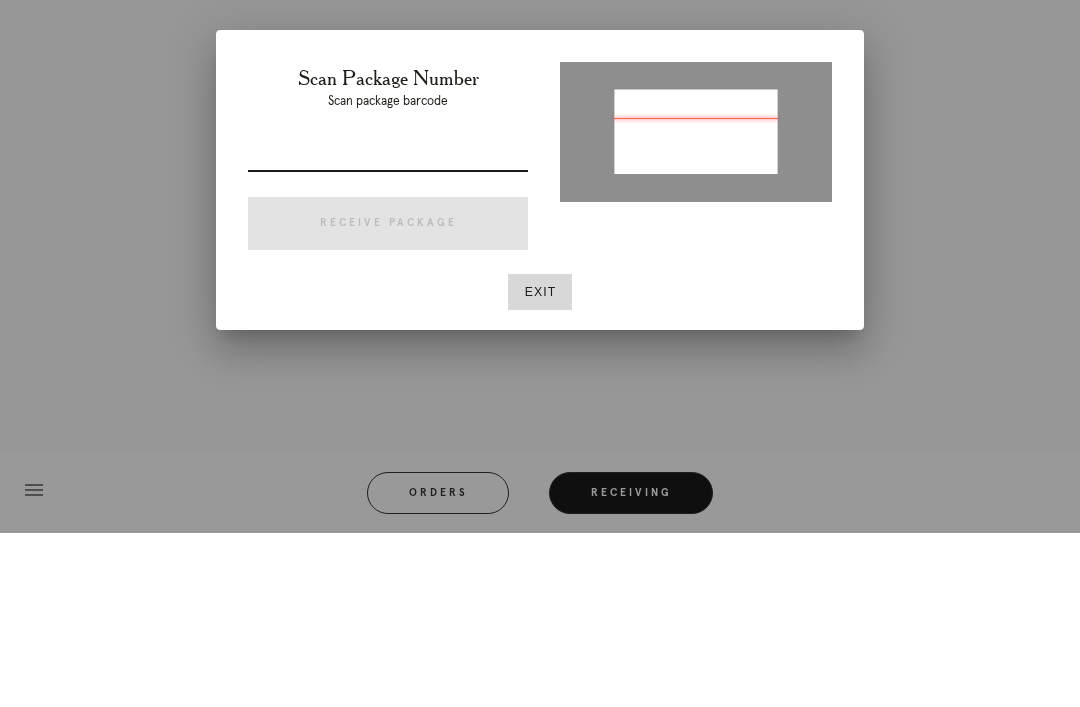 click at bounding box center [696, 304] 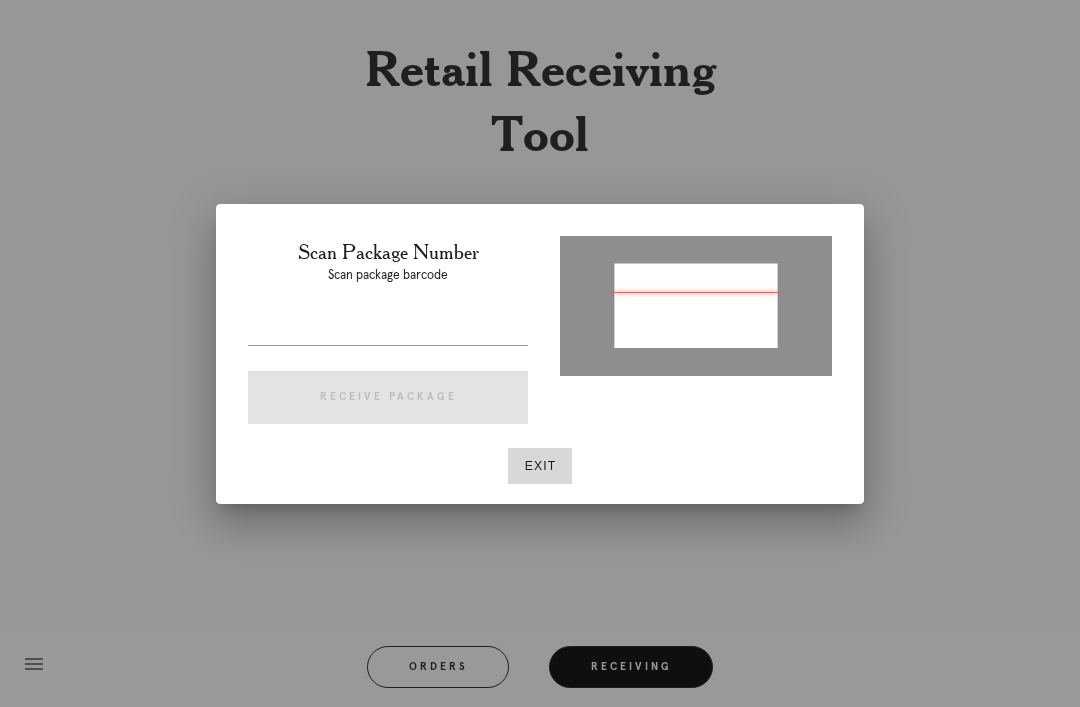 click at bounding box center [388, 329] 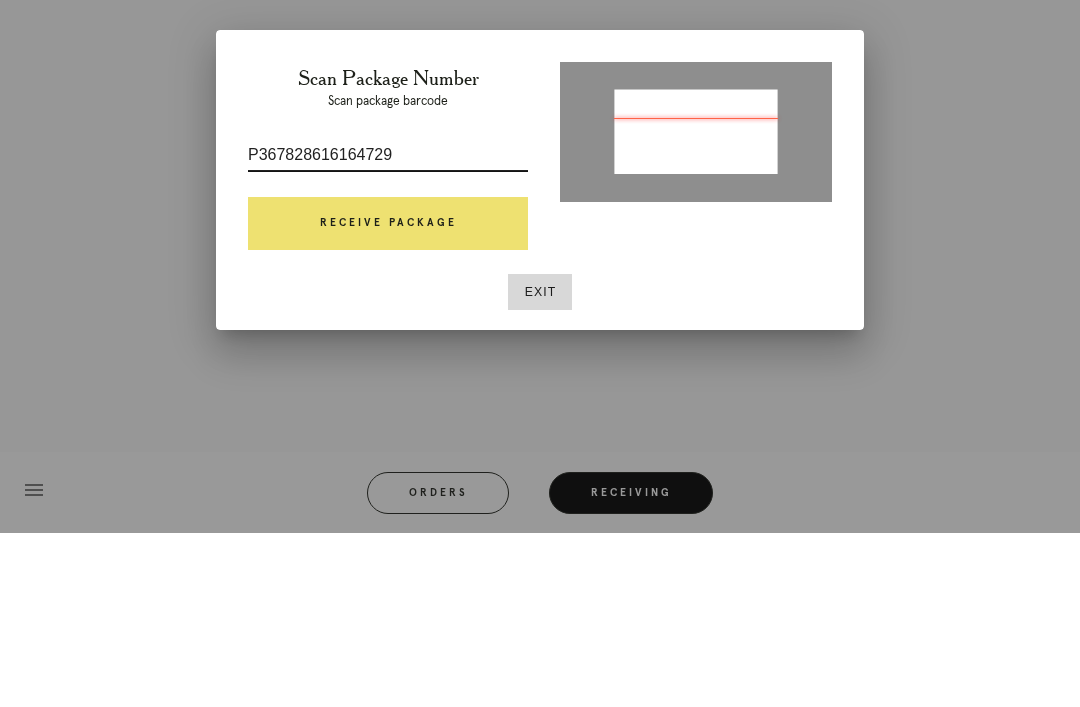 type on "P367828616164729" 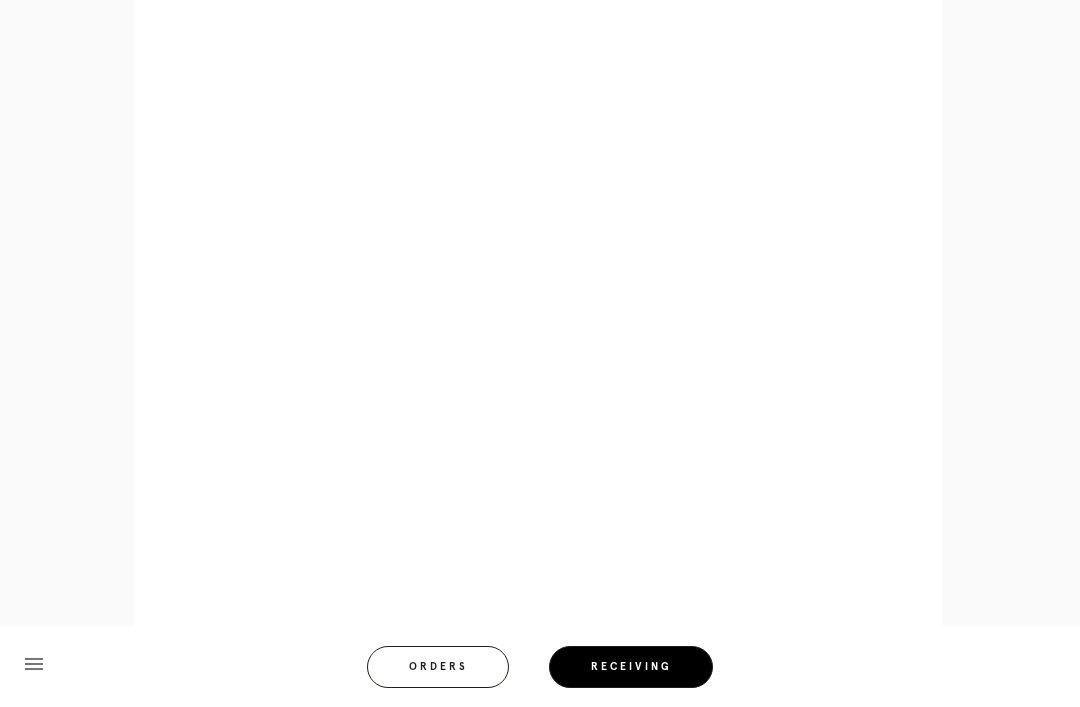 scroll, scrollTop: 858, scrollLeft: 0, axis: vertical 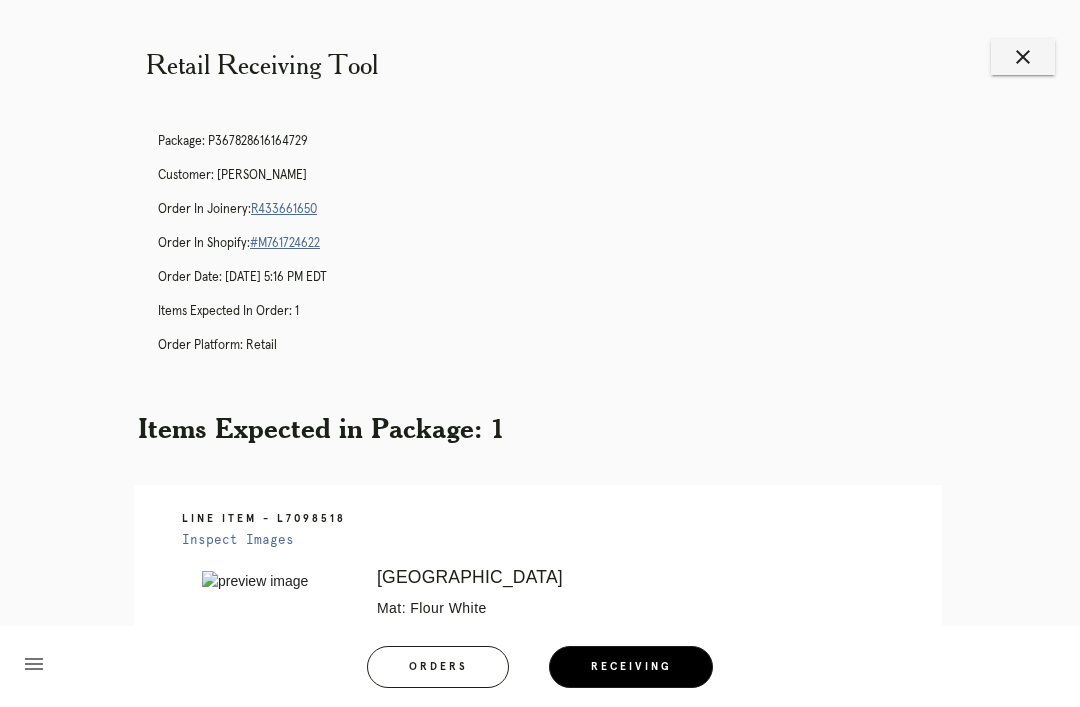 click on "close" at bounding box center (1023, 57) 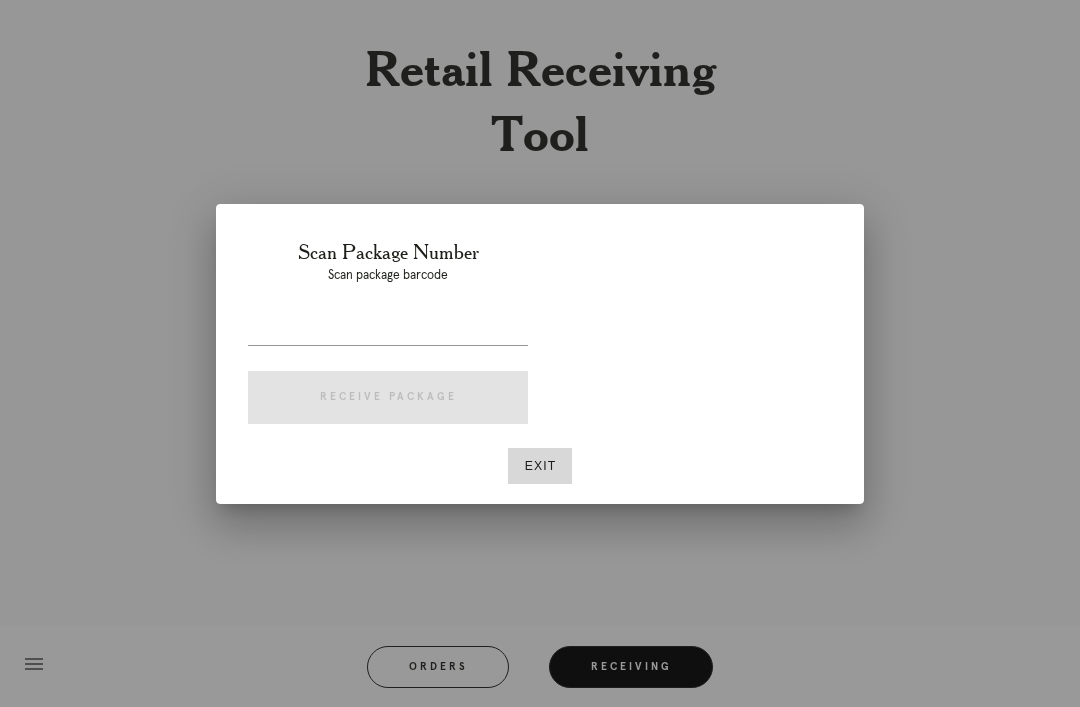 scroll, scrollTop: 0, scrollLeft: 0, axis: both 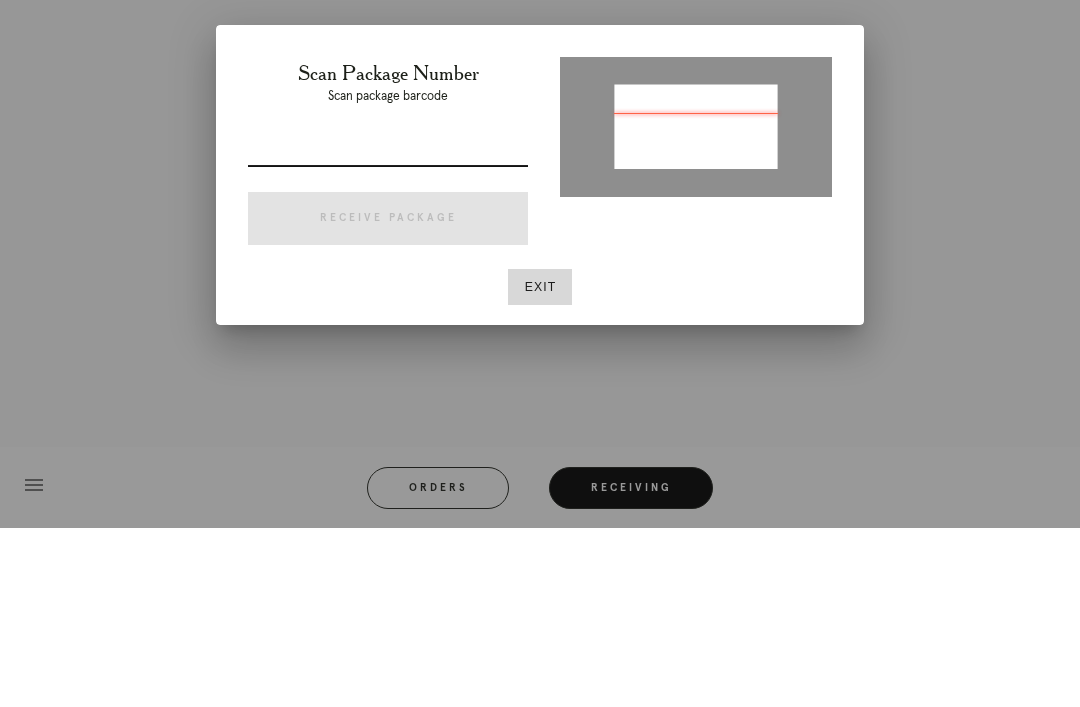 click at bounding box center [696, 304] 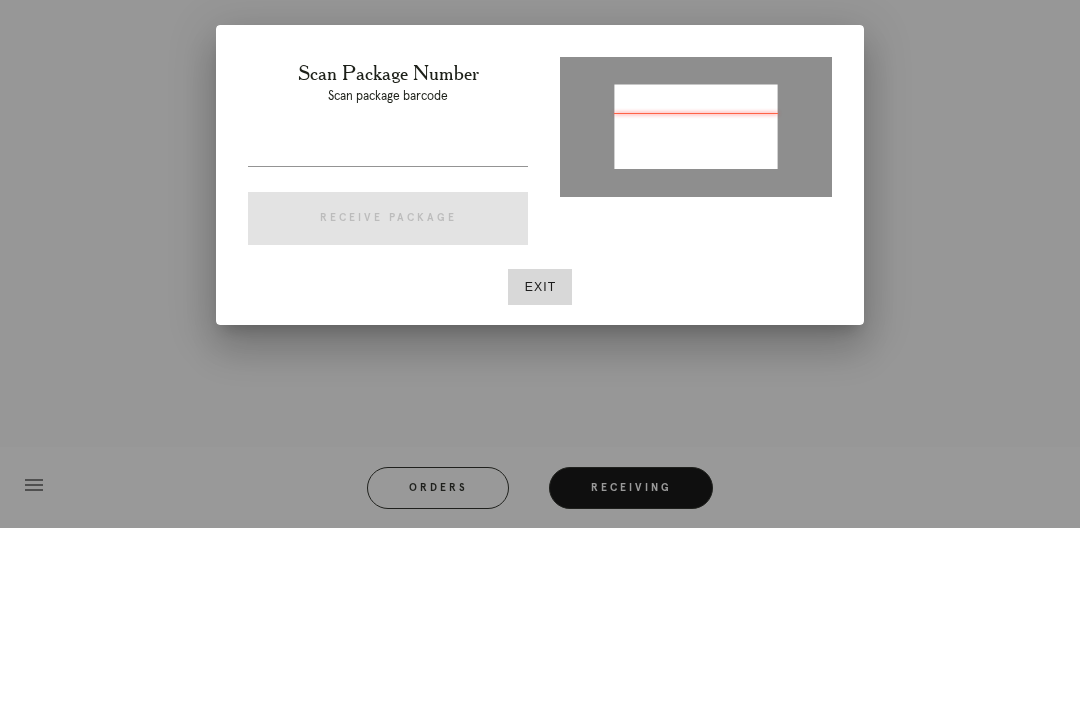 scroll, scrollTop: 64, scrollLeft: 0, axis: vertical 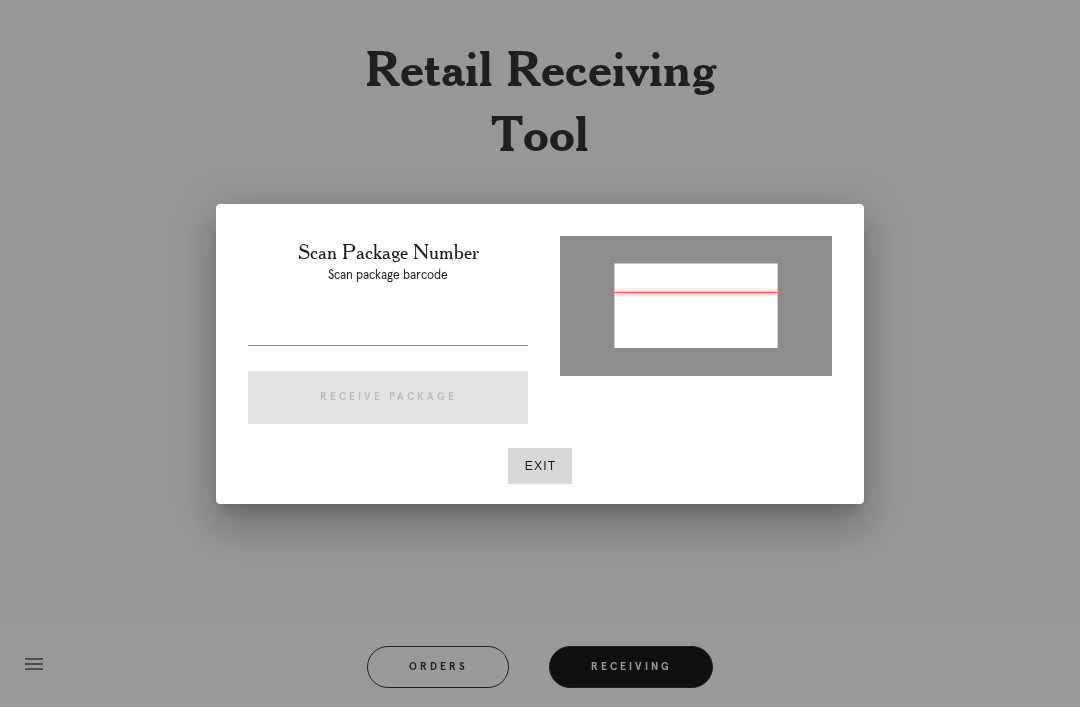 click at bounding box center [696, 304] 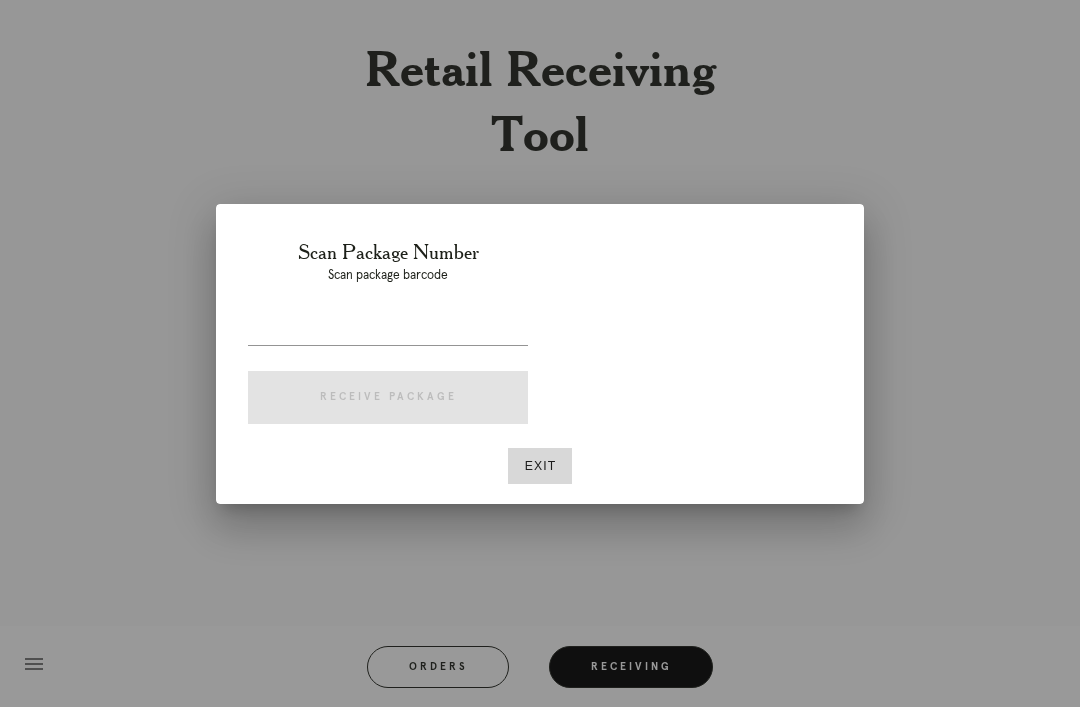 scroll, scrollTop: 64, scrollLeft: 0, axis: vertical 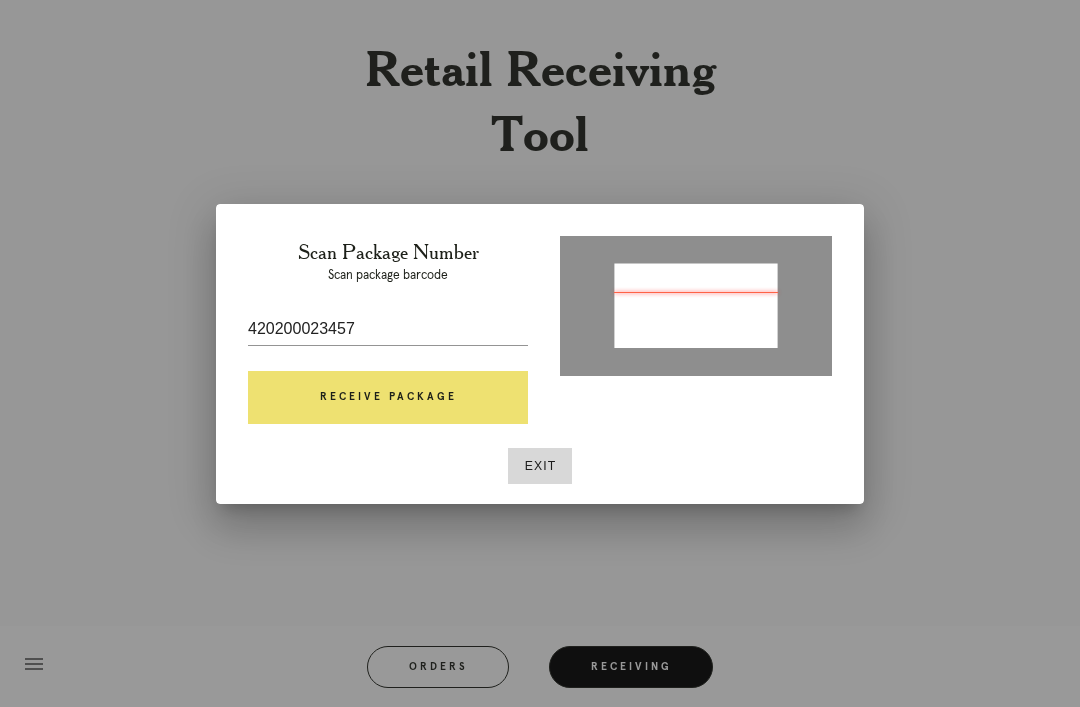 type on "1ZE3628KYW16088229" 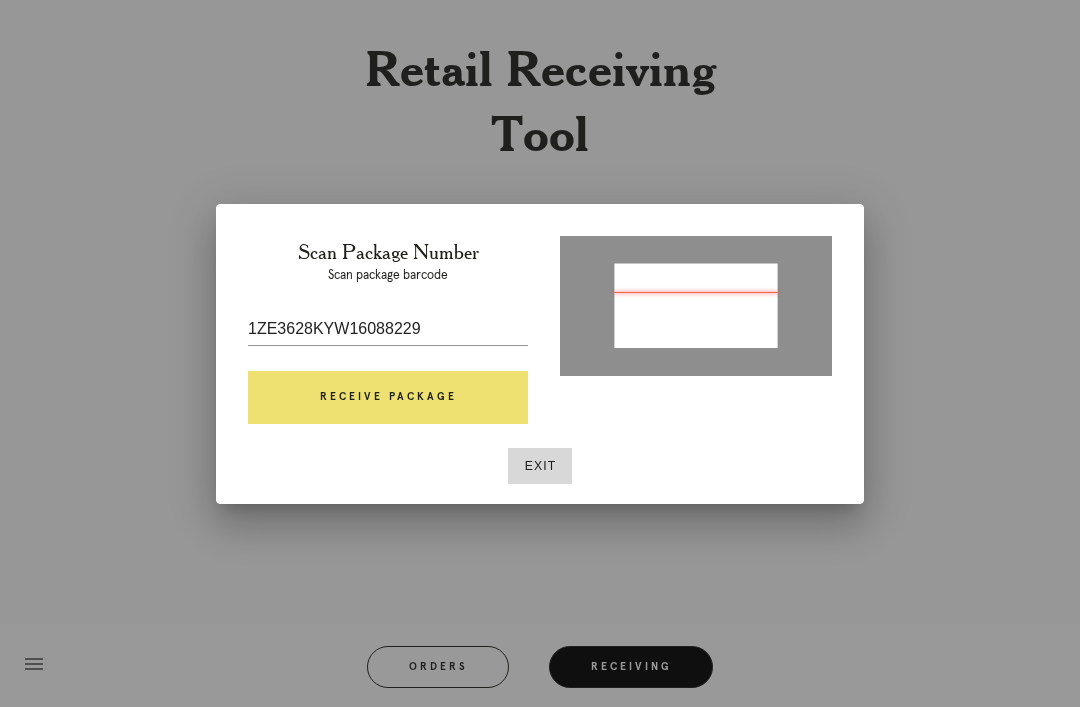 click on "Receive Package" at bounding box center (388, 398) 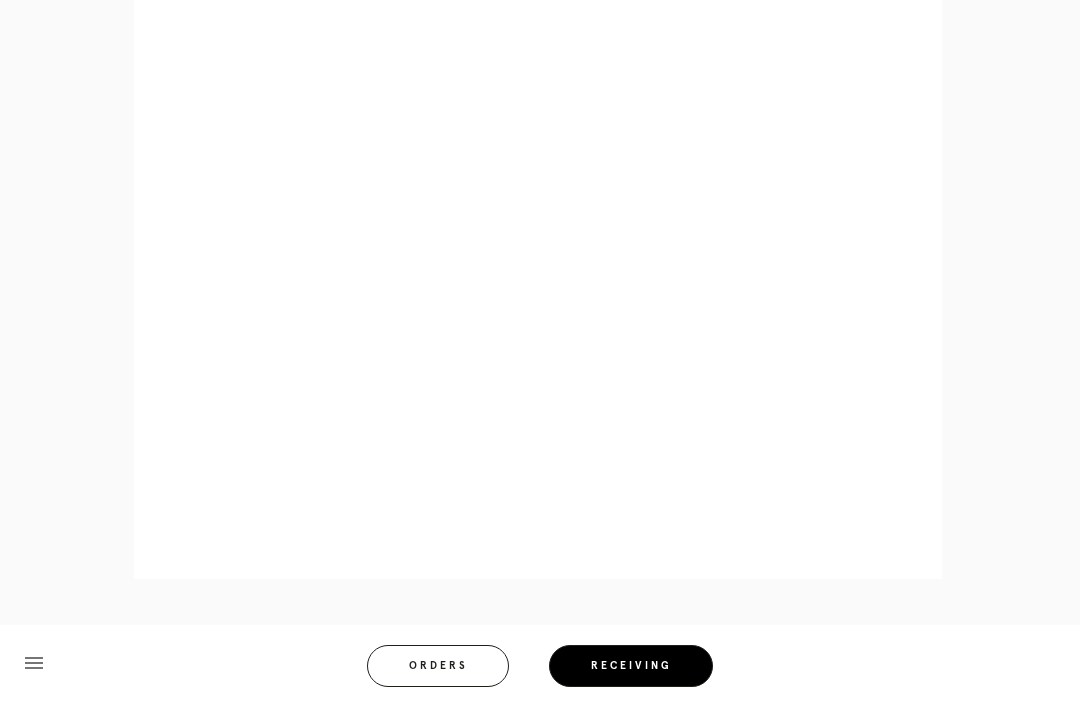 scroll, scrollTop: 1058, scrollLeft: 0, axis: vertical 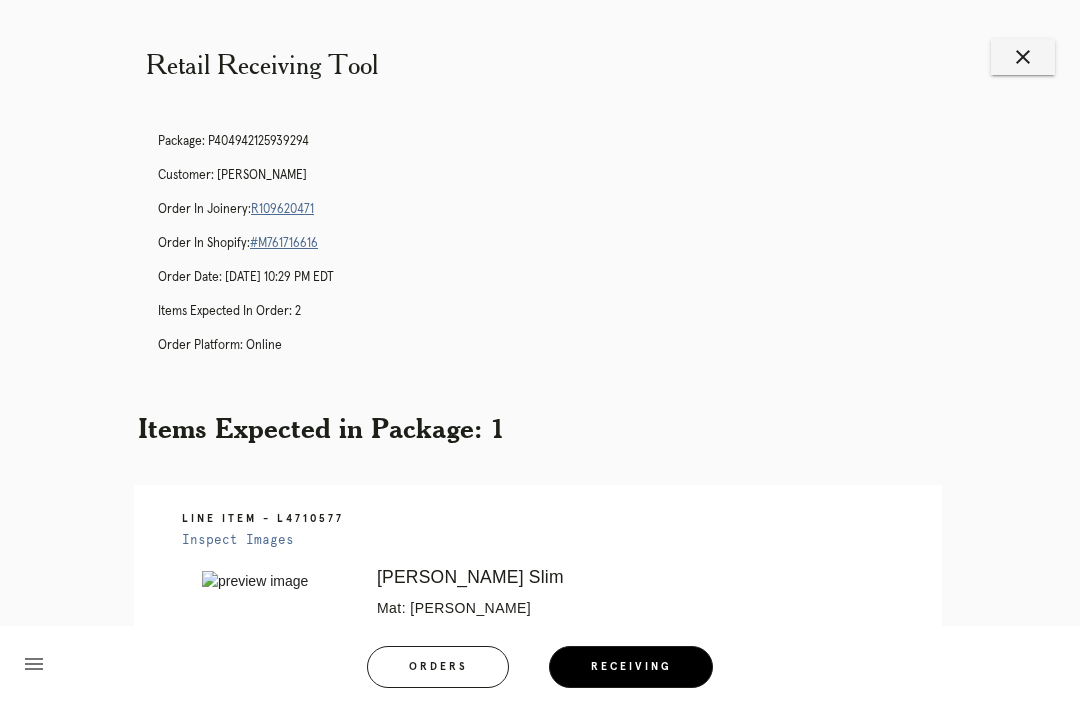 click on "close" at bounding box center (1023, 57) 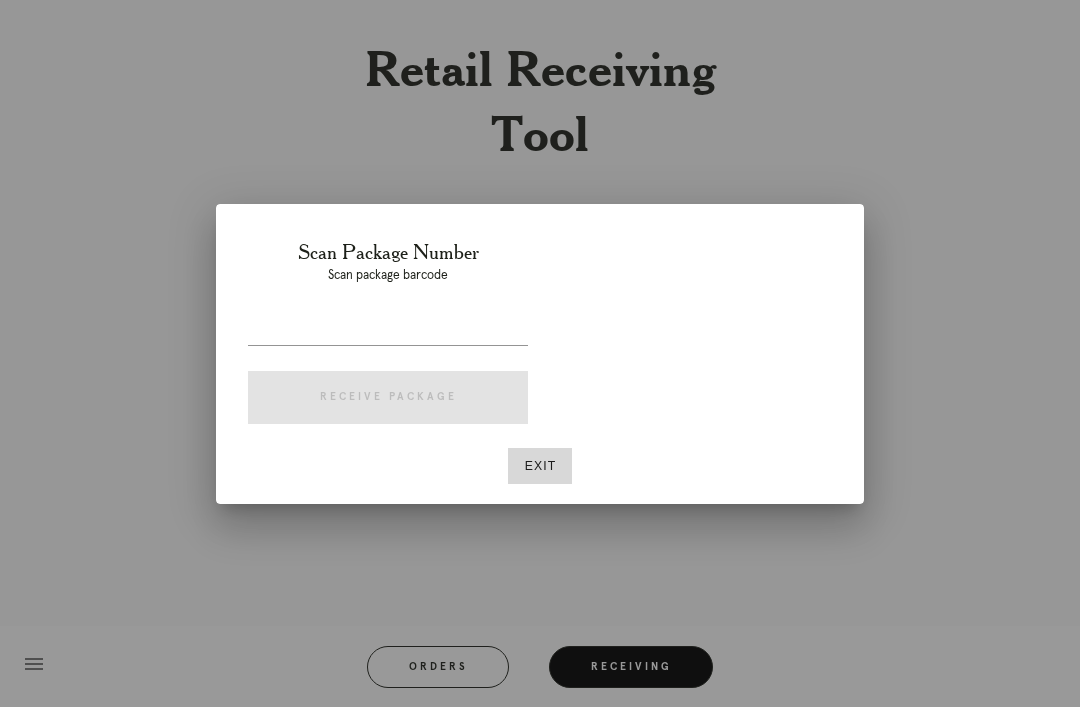 scroll, scrollTop: 0, scrollLeft: 0, axis: both 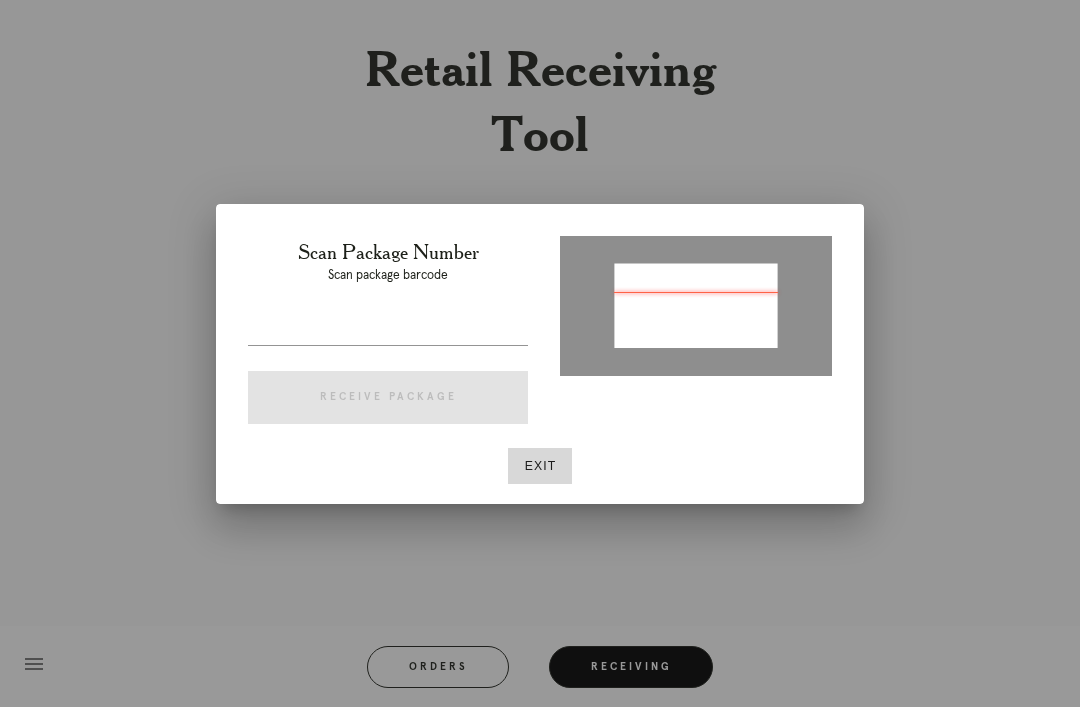 click at bounding box center [388, 329] 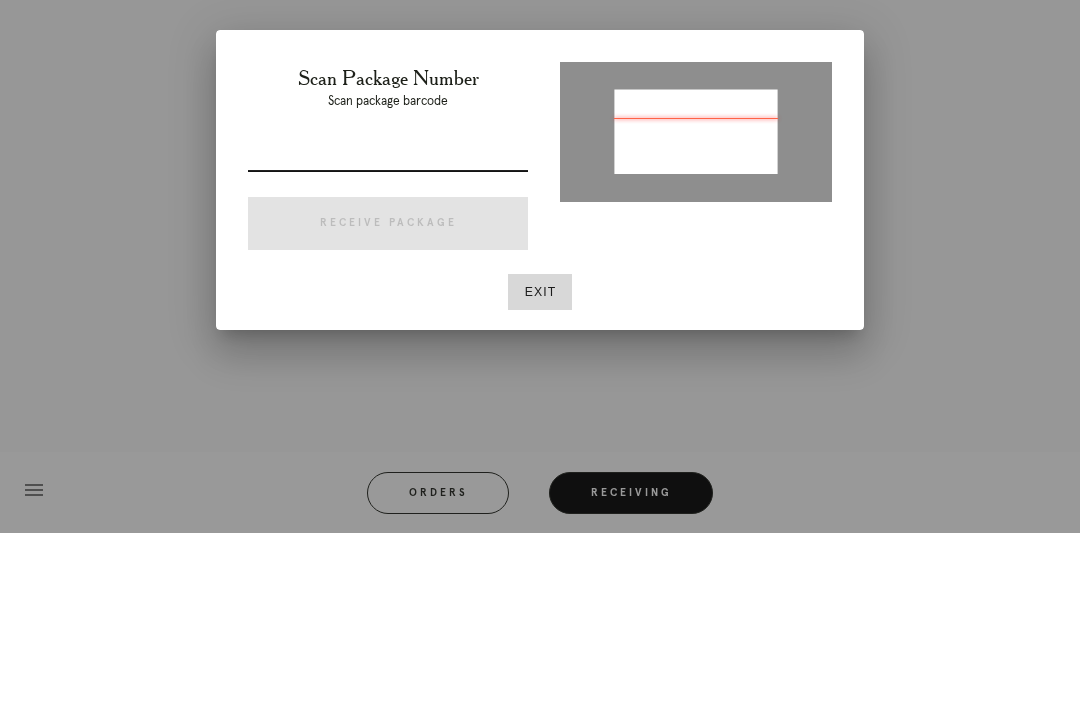 click at bounding box center (696, 304) 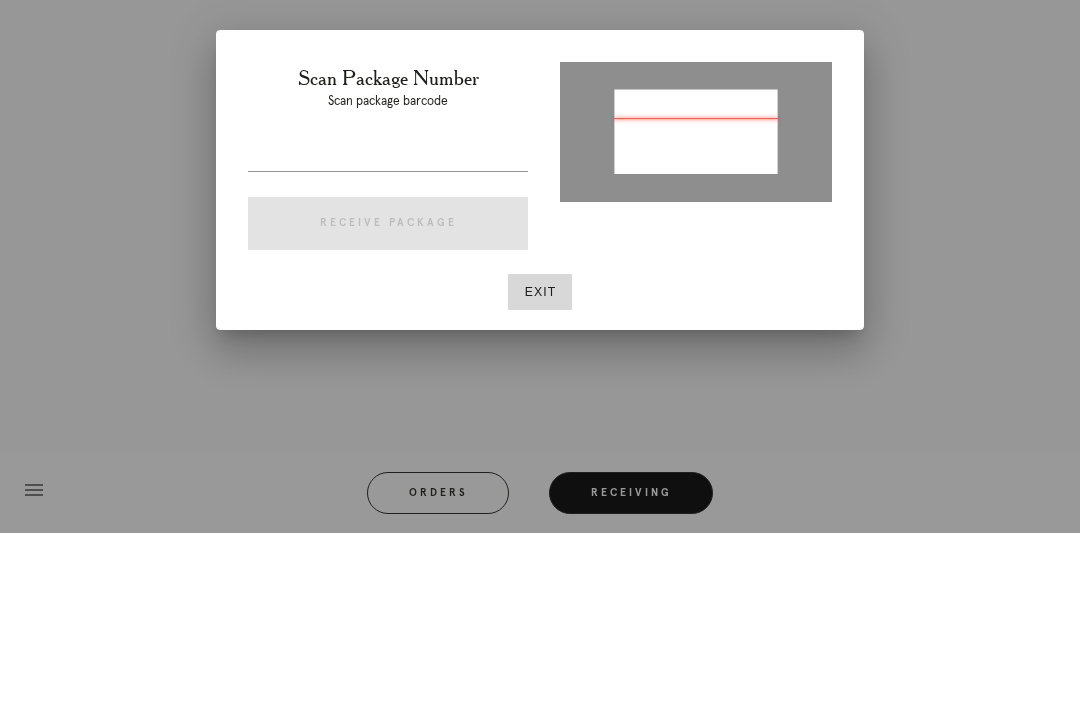 scroll, scrollTop: 64, scrollLeft: 0, axis: vertical 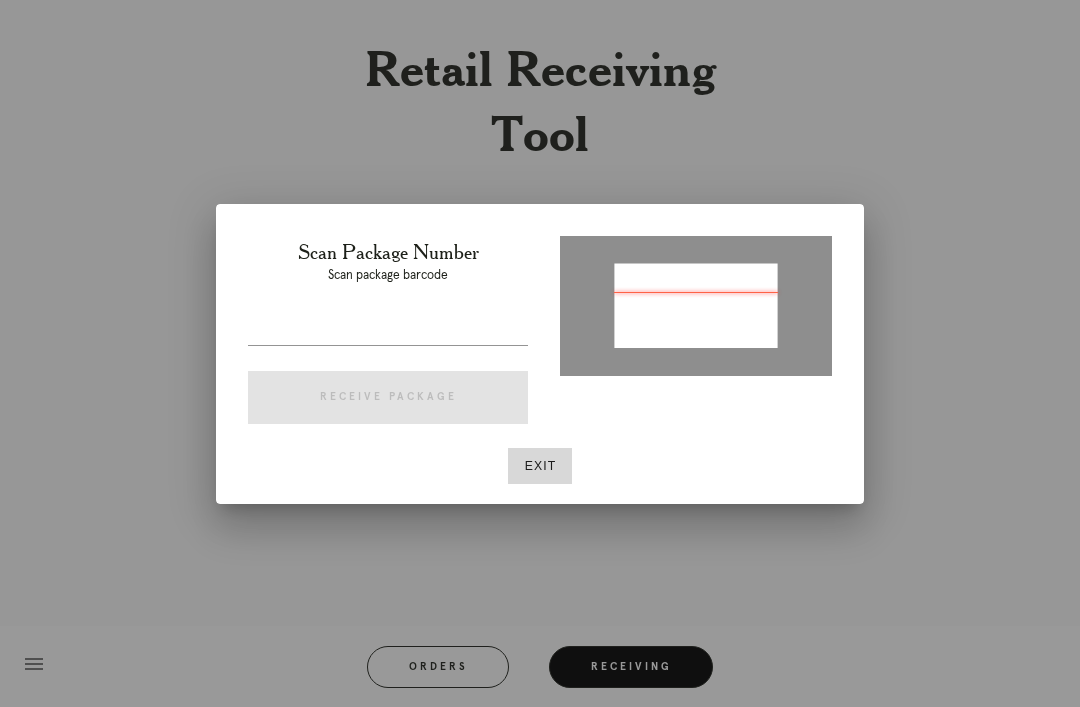 click at bounding box center (696, 304) 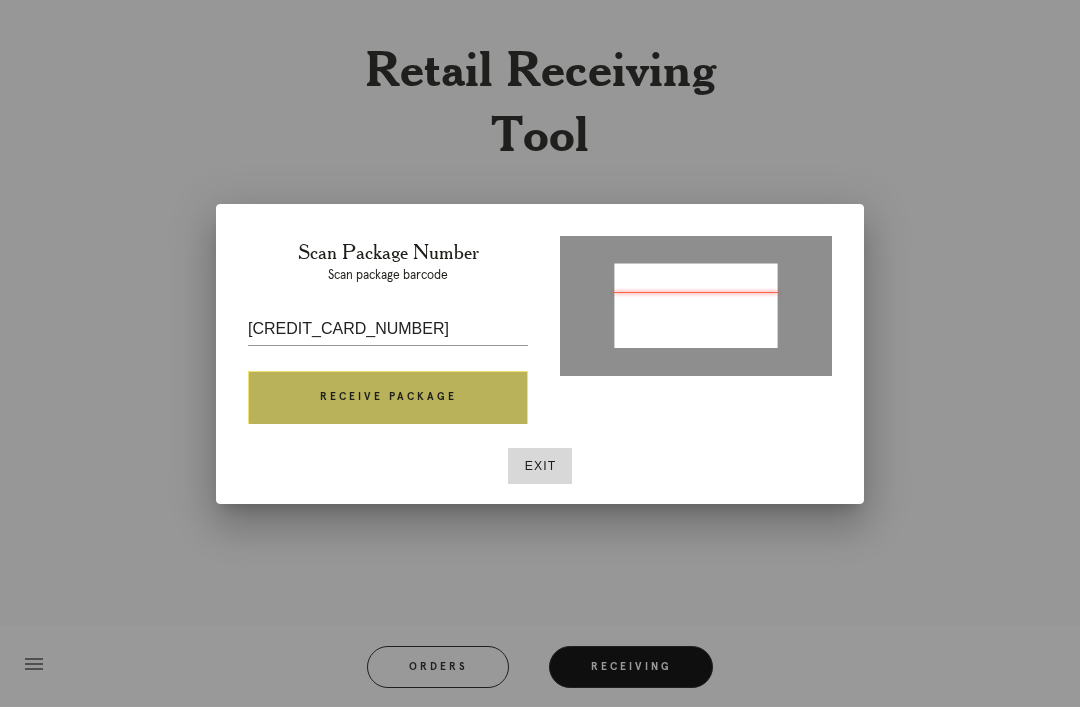click on "Receive Package" at bounding box center (388, 398) 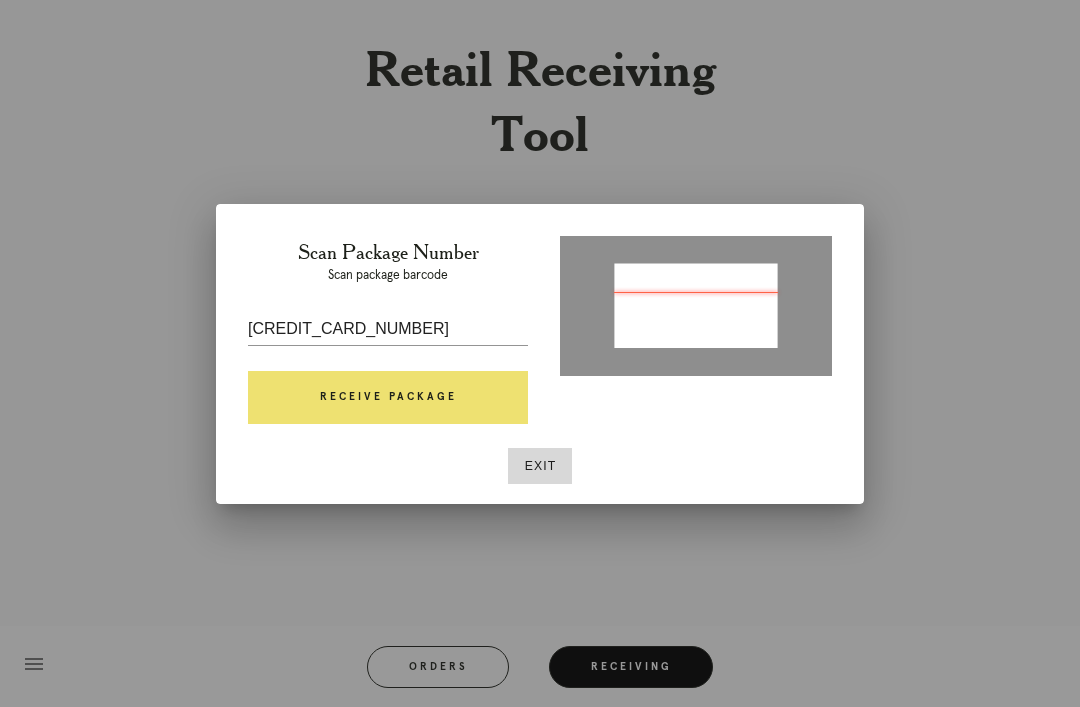 type on "1ZE3628K0338219615" 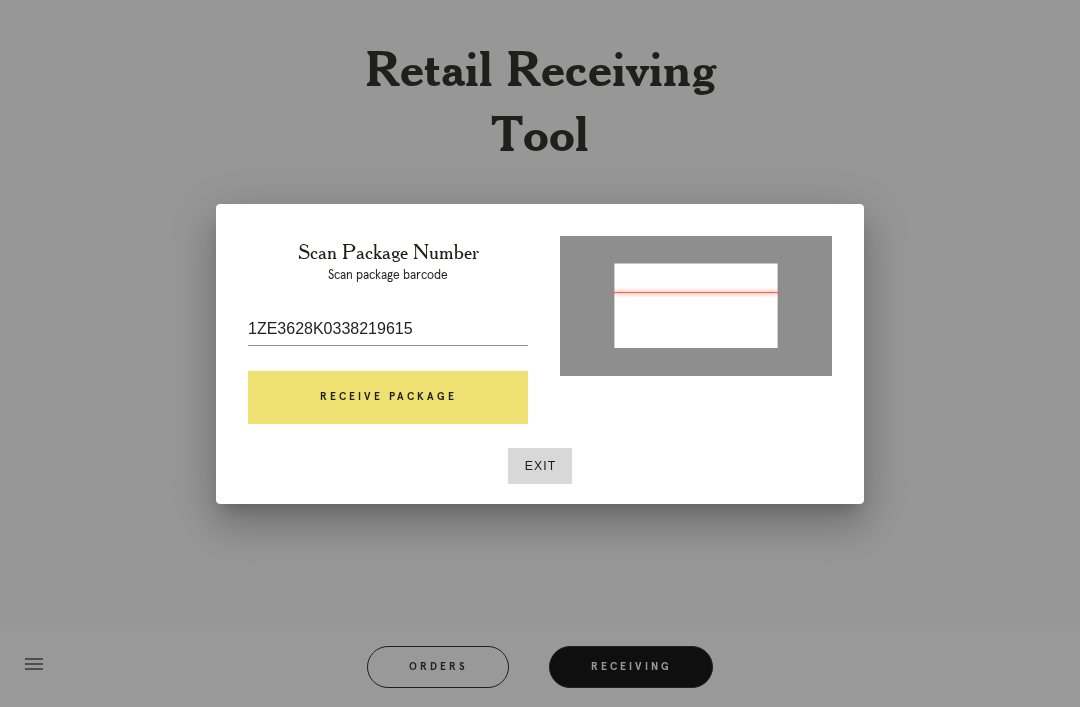 click on "Receive Package" at bounding box center [388, 398] 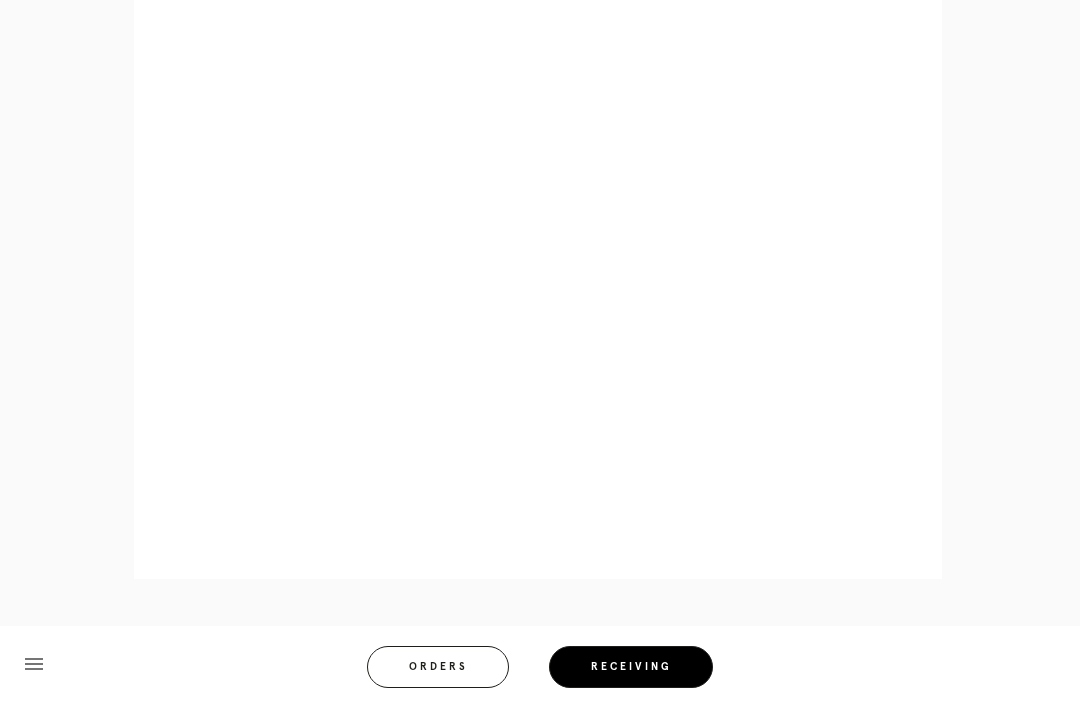 scroll, scrollTop: 1012, scrollLeft: 0, axis: vertical 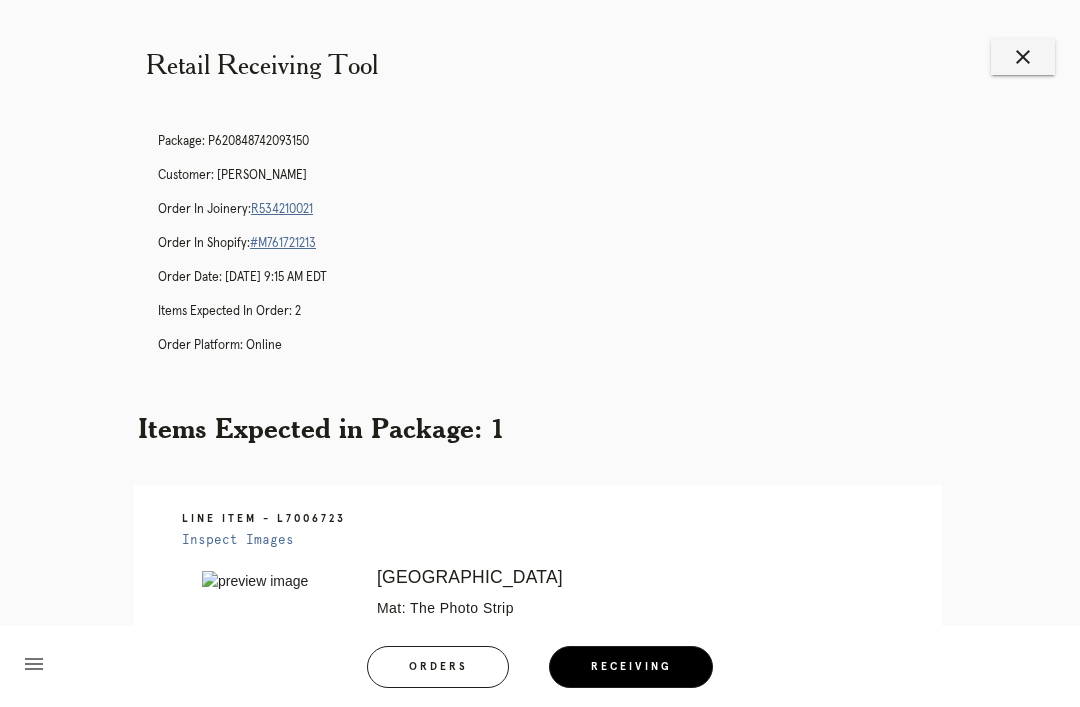 click on "close" at bounding box center (1023, 57) 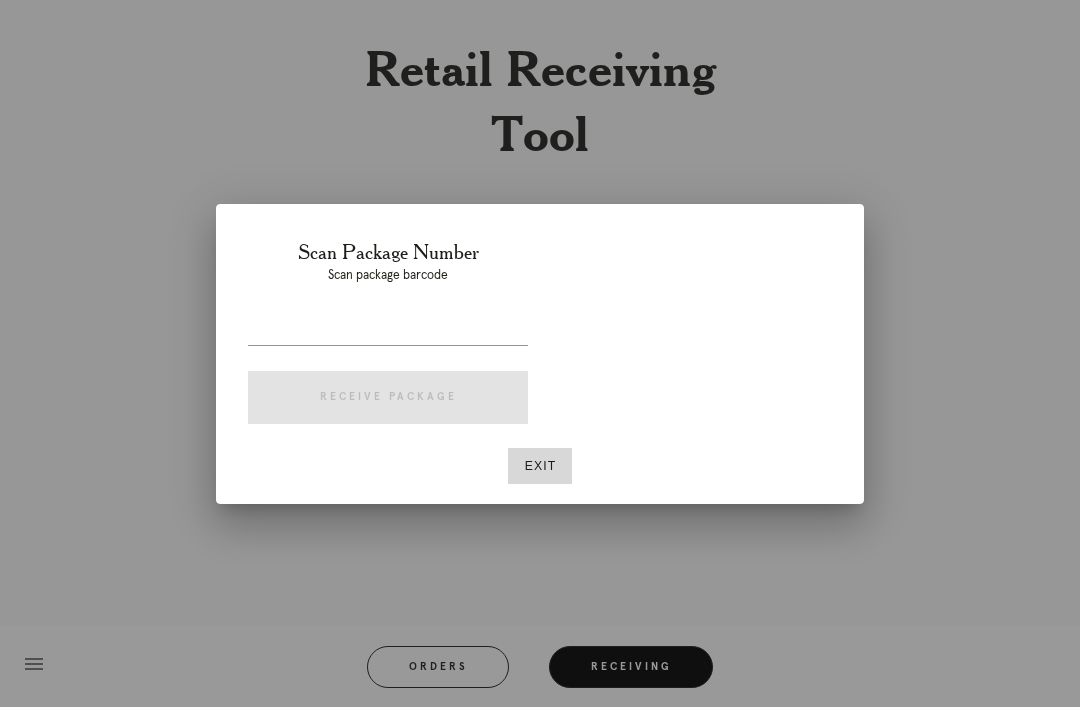scroll, scrollTop: 0, scrollLeft: 0, axis: both 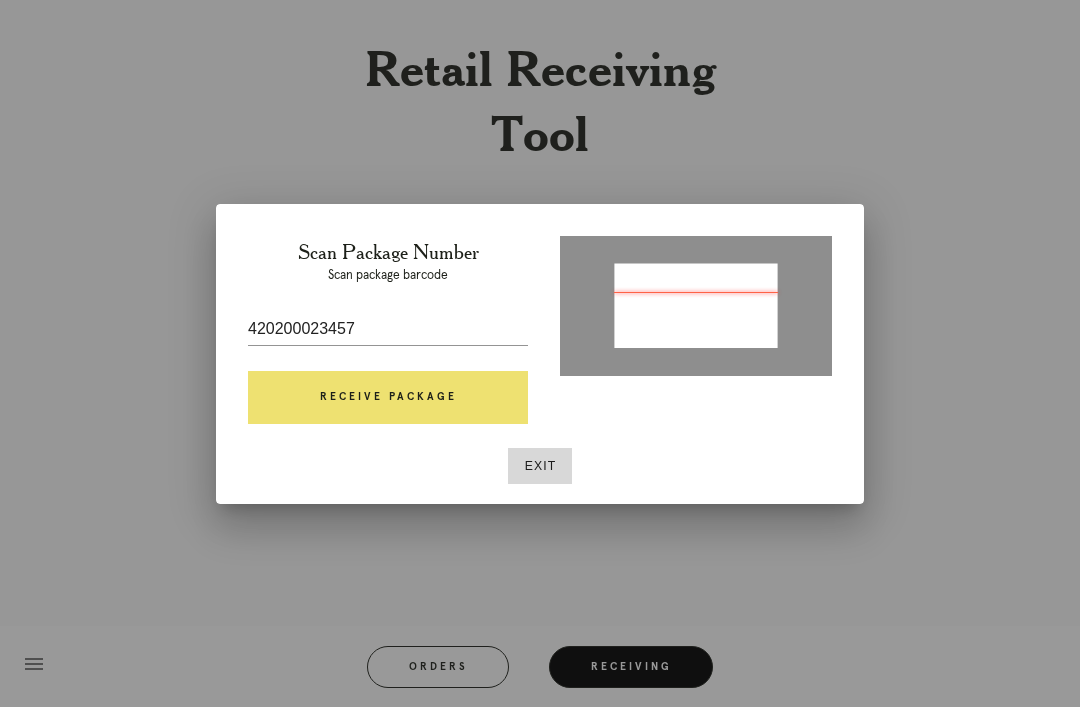 type on "1ZE3628K0314126046" 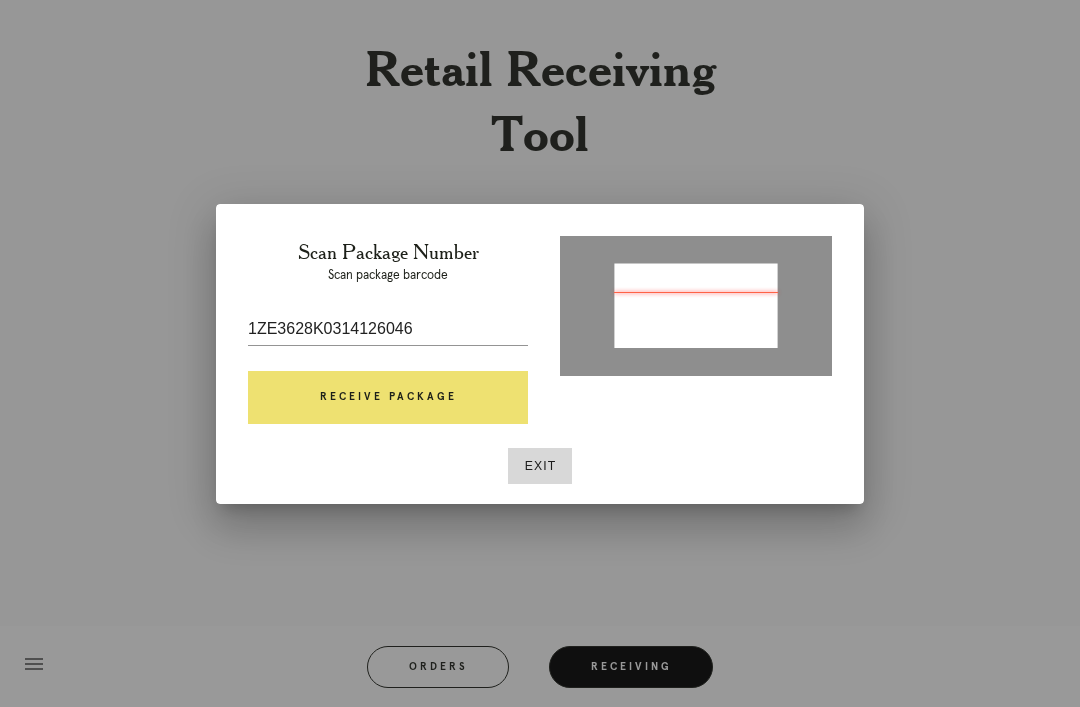 click on "Receive Package" at bounding box center [388, 398] 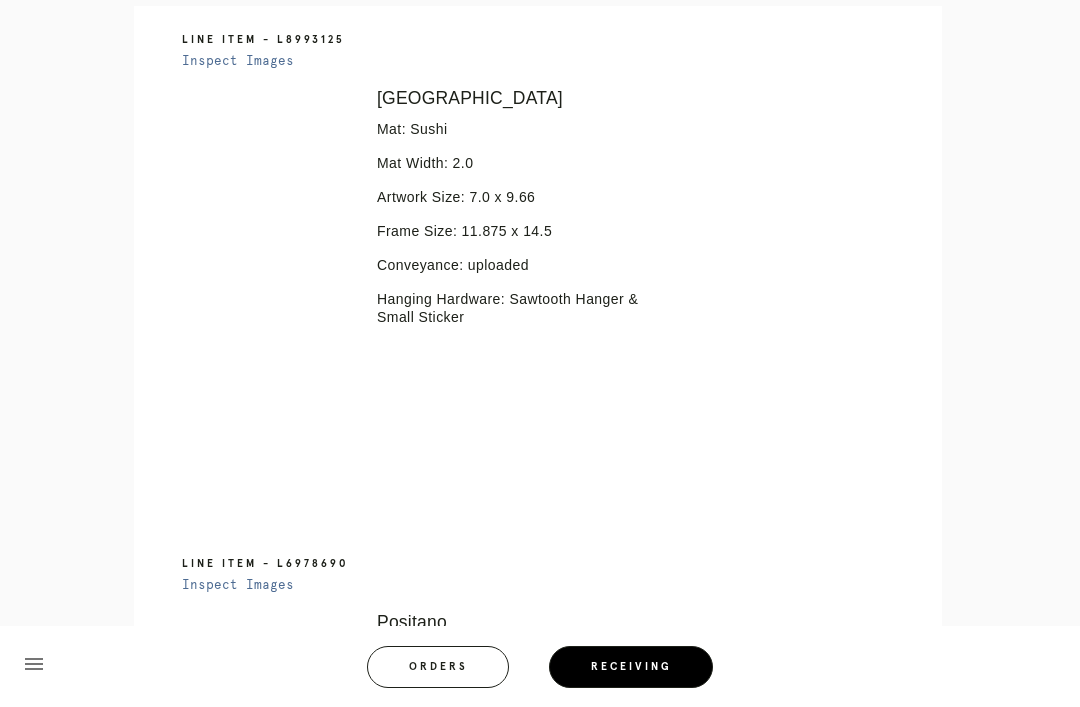 scroll, scrollTop: 481, scrollLeft: 0, axis: vertical 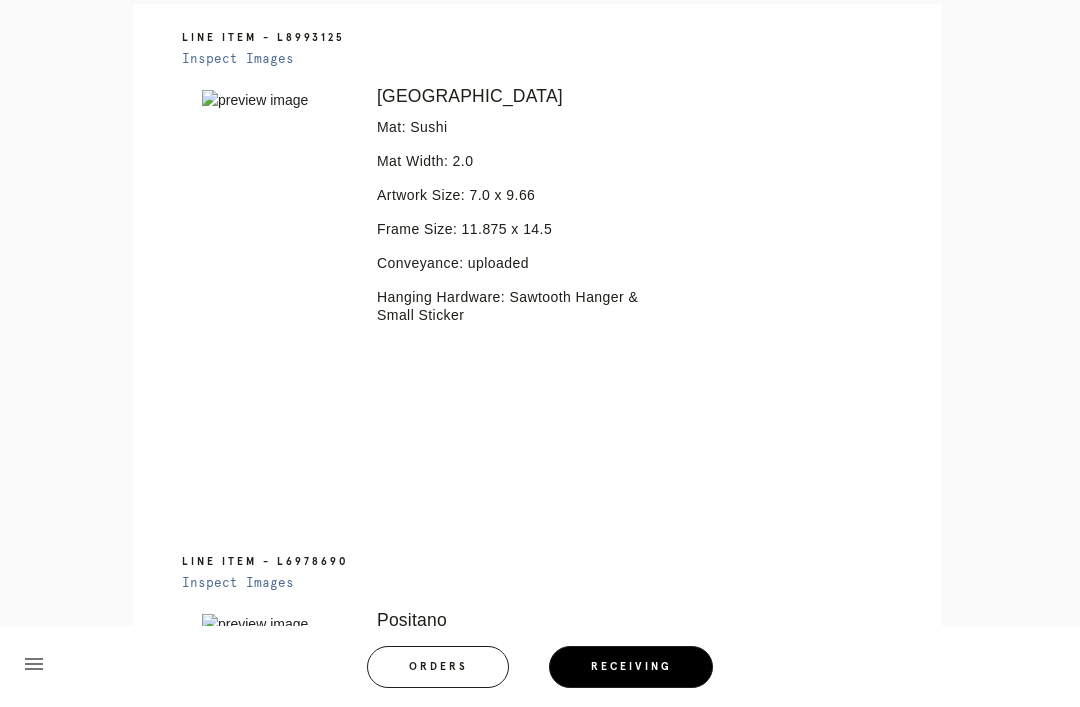 click on "Inspect Images" at bounding box center [238, 59] 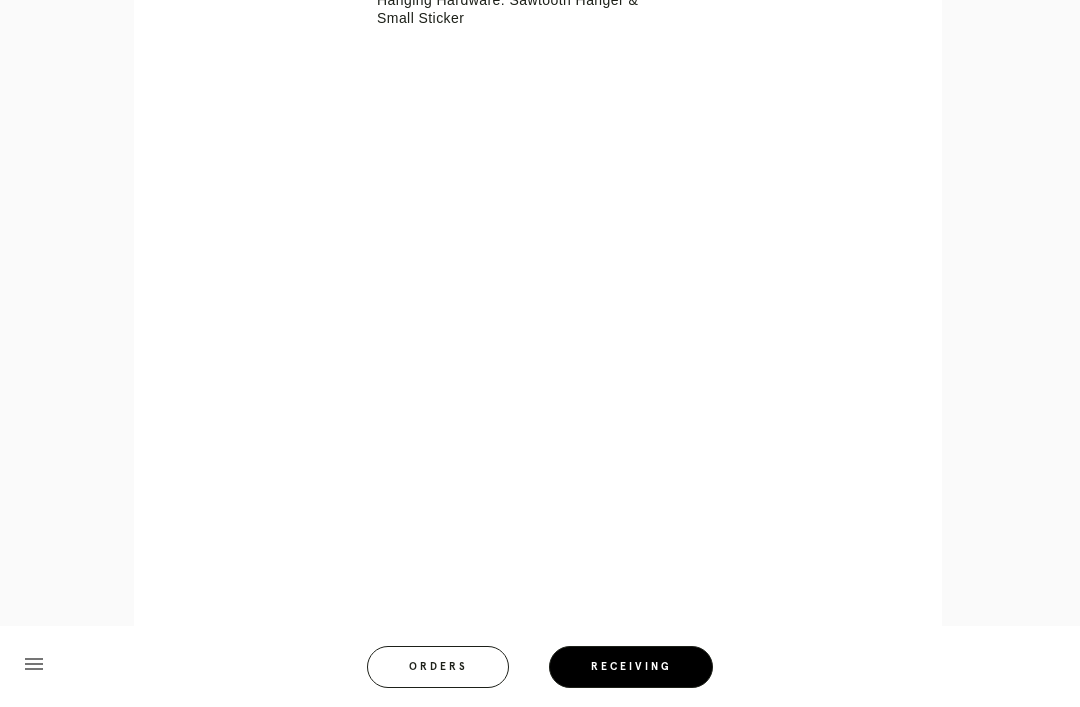 scroll, scrollTop: 797, scrollLeft: 0, axis: vertical 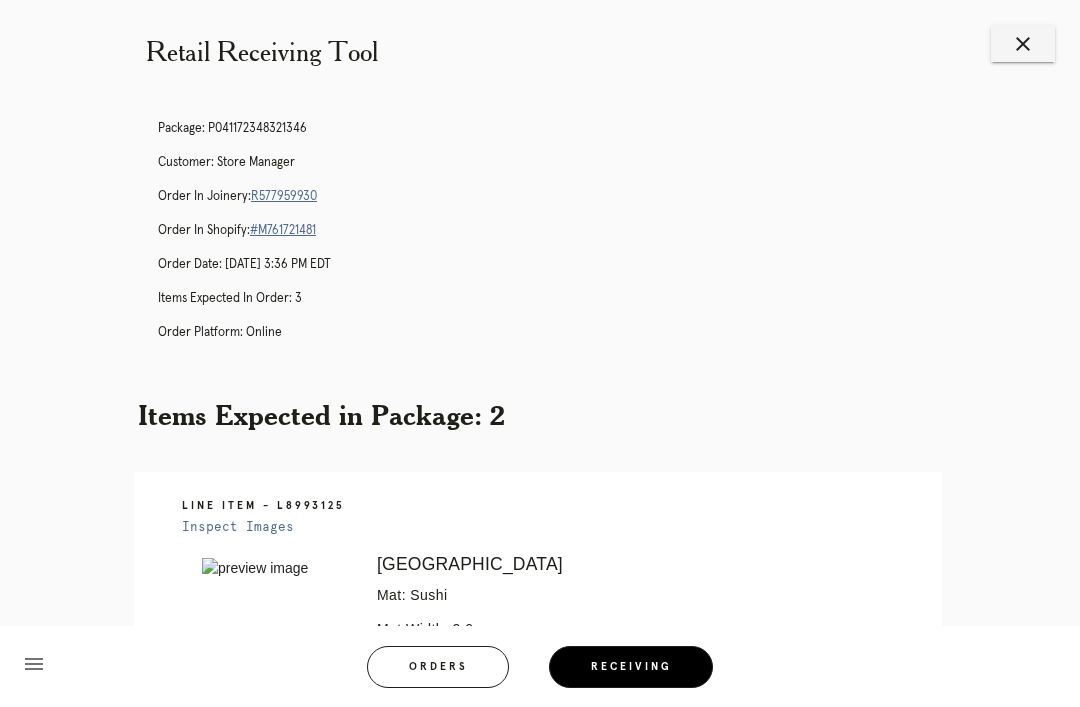 click on "R577959930" at bounding box center [284, 196] 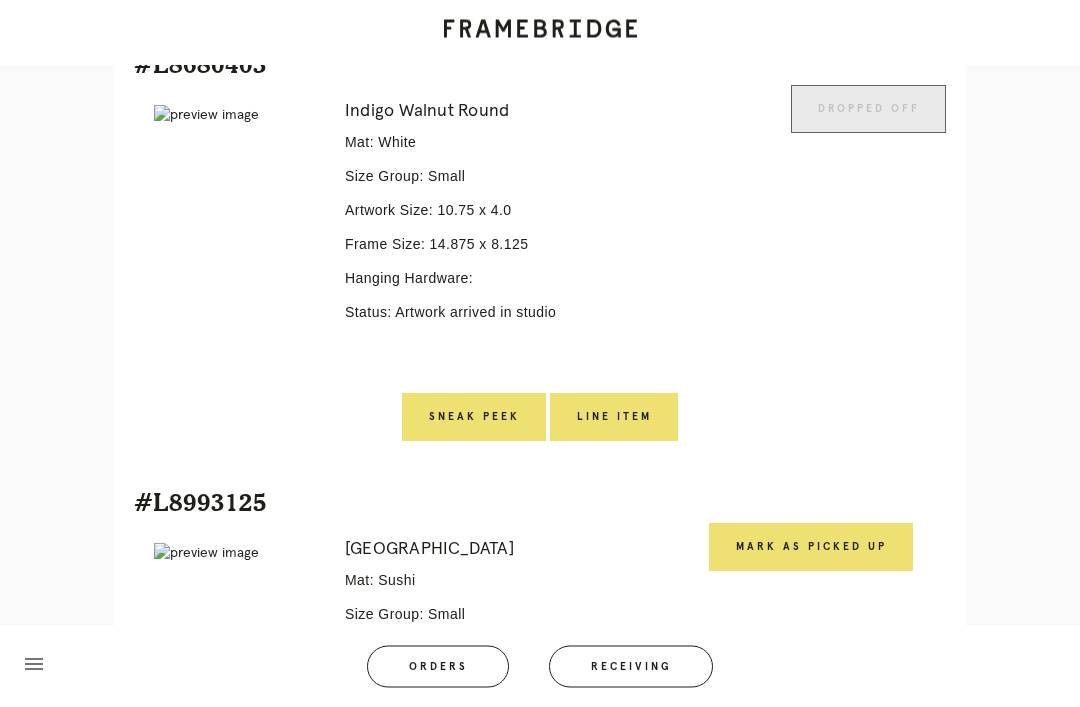 scroll, scrollTop: 1122, scrollLeft: 0, axis: vertical 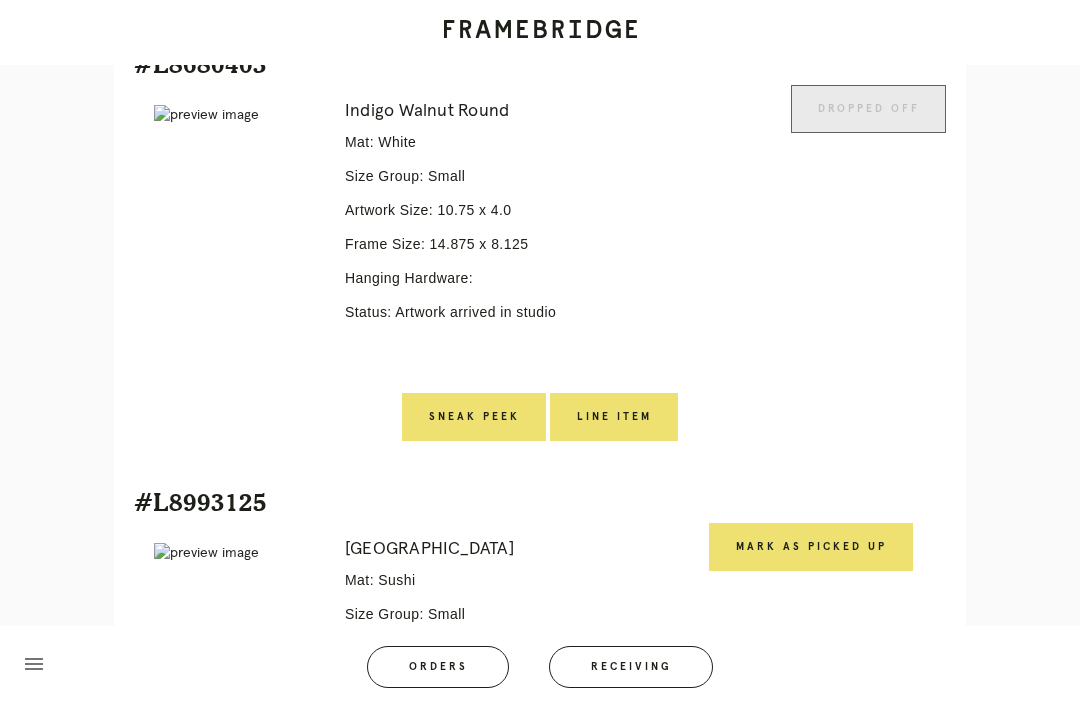 click at bounding box center [235, 115] 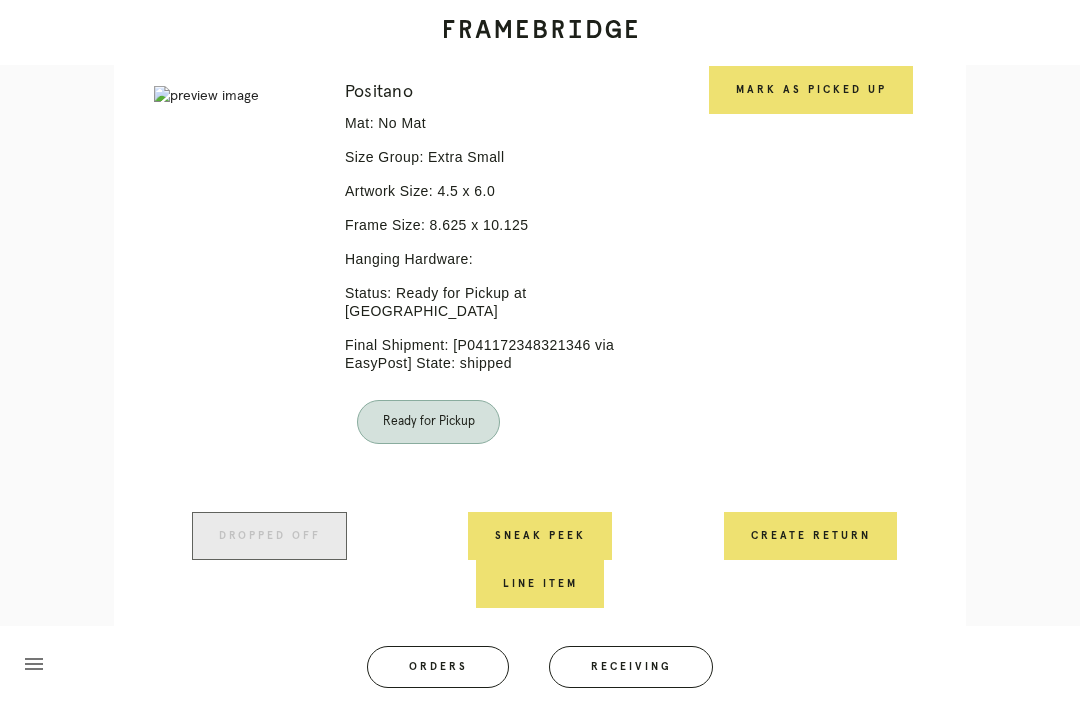 scroll, scrollTop: 516, scrollLeft: 0, axis: vertical 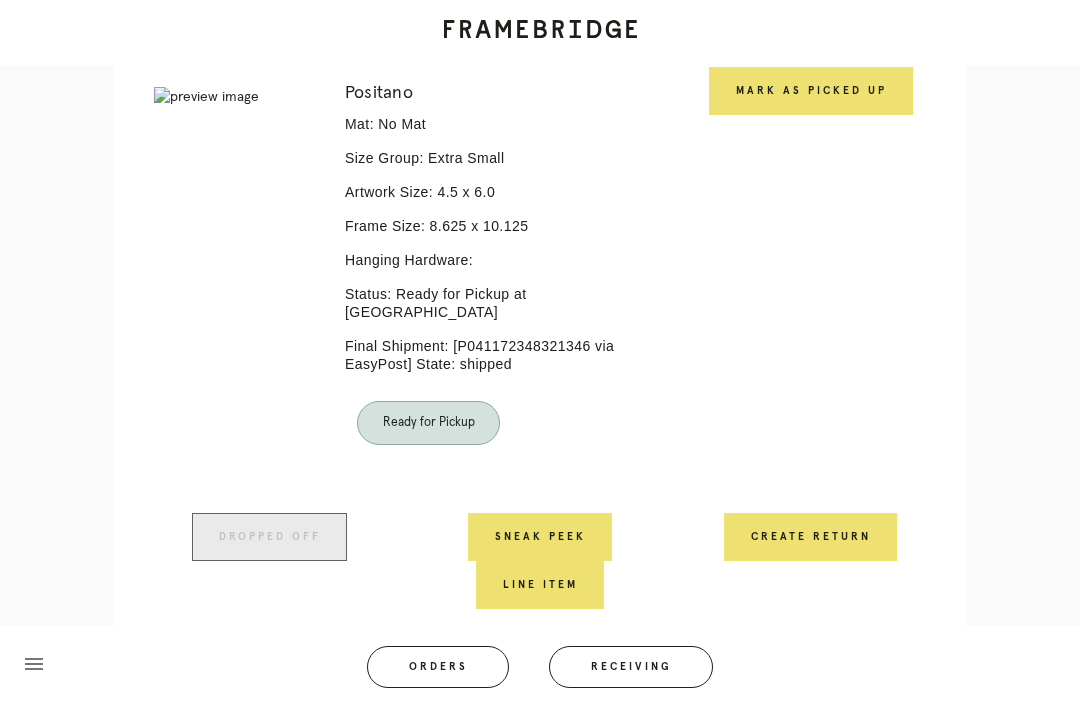 click on "Receiving" at bounding box center [631, 667] 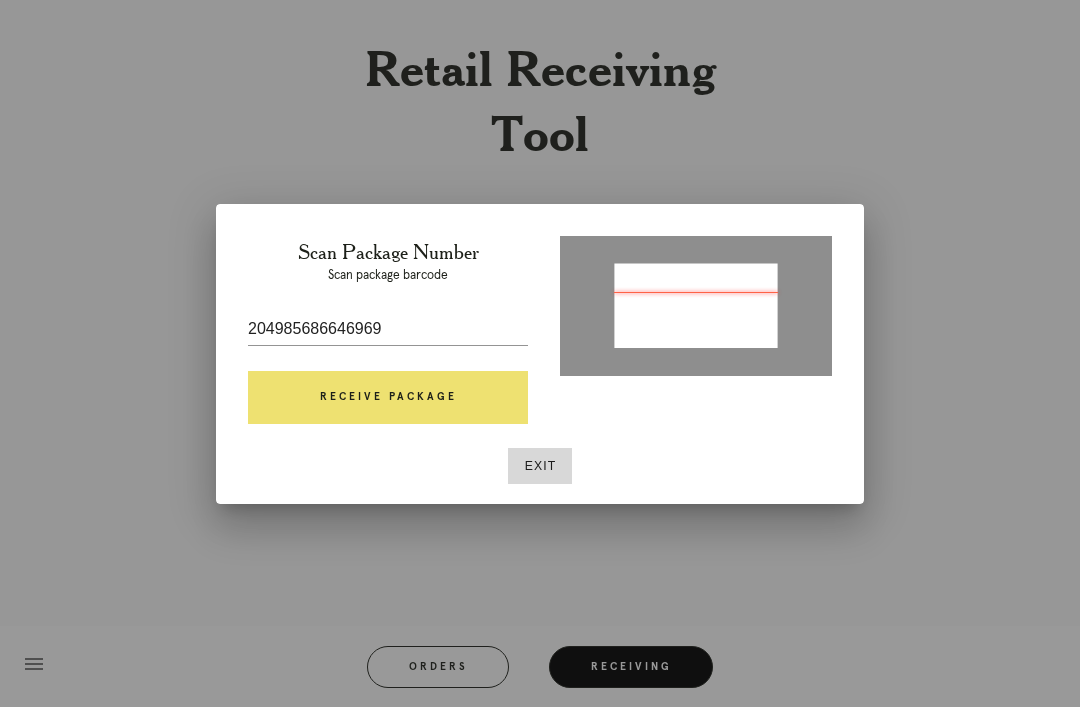 click on "Receive Package" at bounding box center [388, 398] 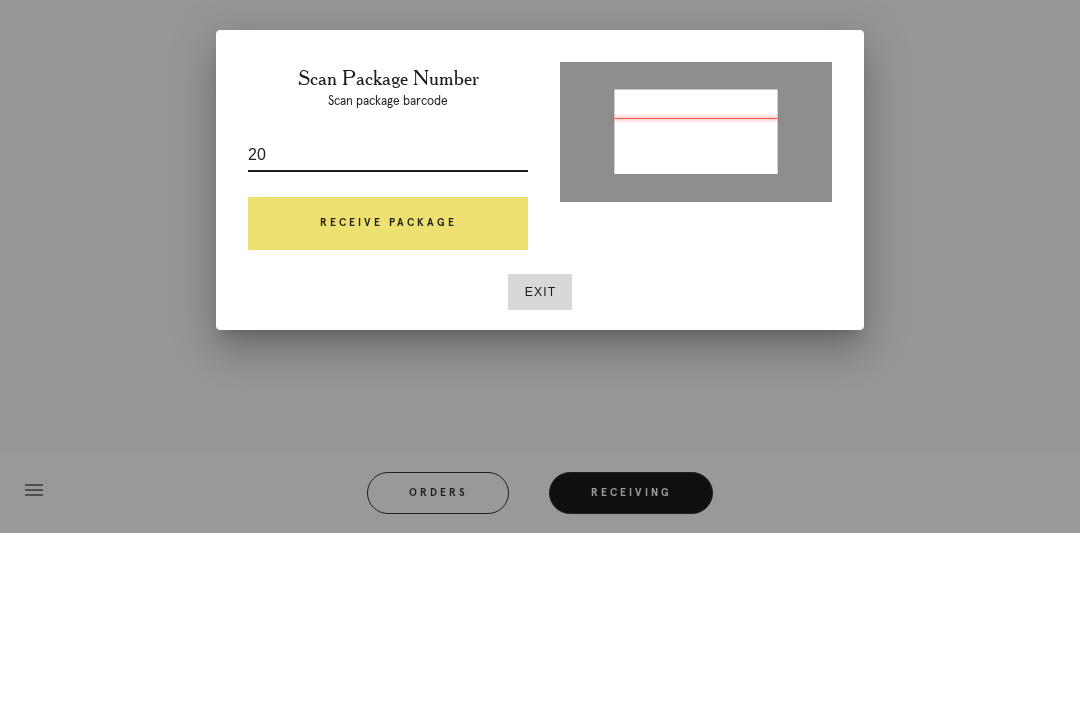 type on "2" 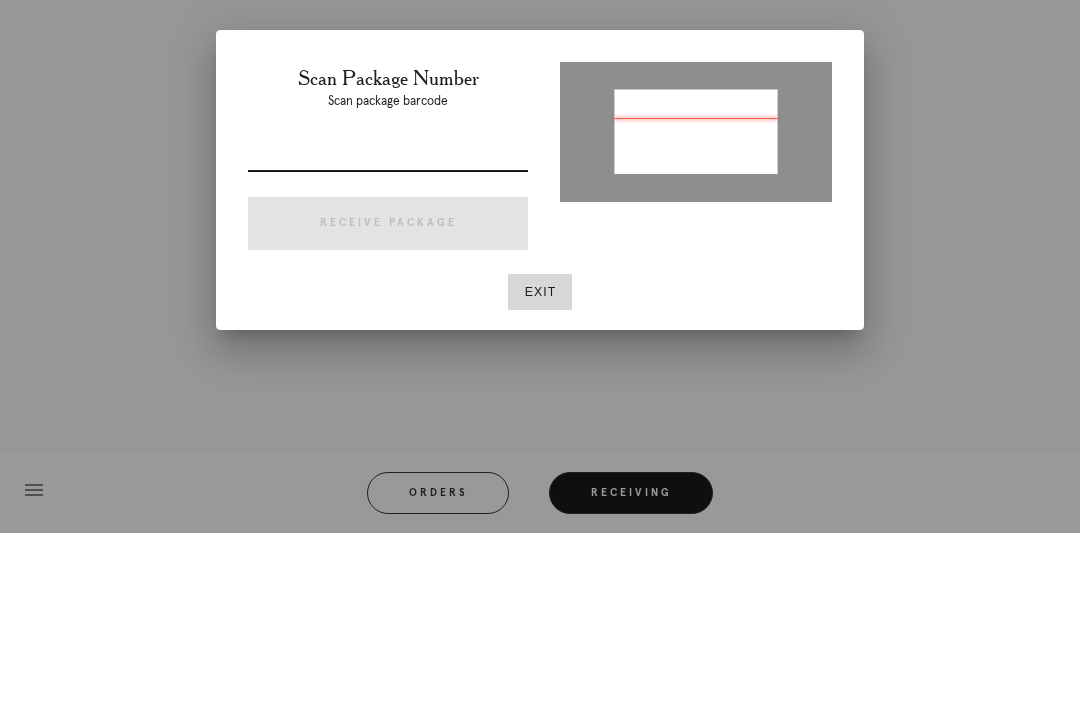 type on "1ZE3628K0319389334" 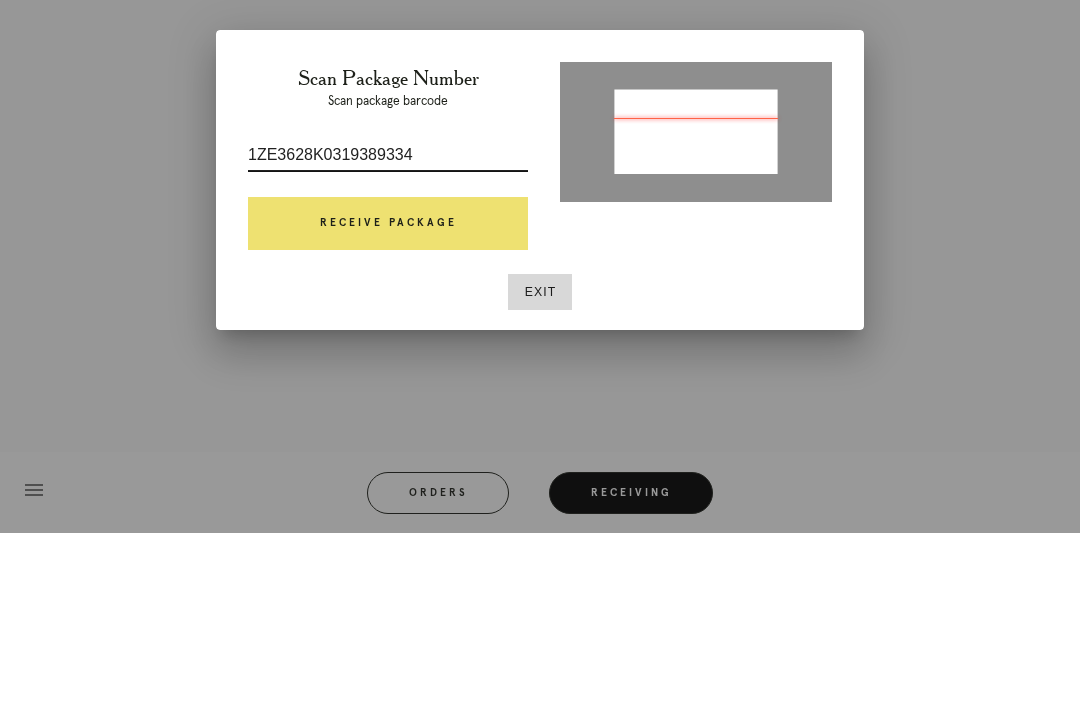 click on "Receive Package" at bounding box center (388, 398) 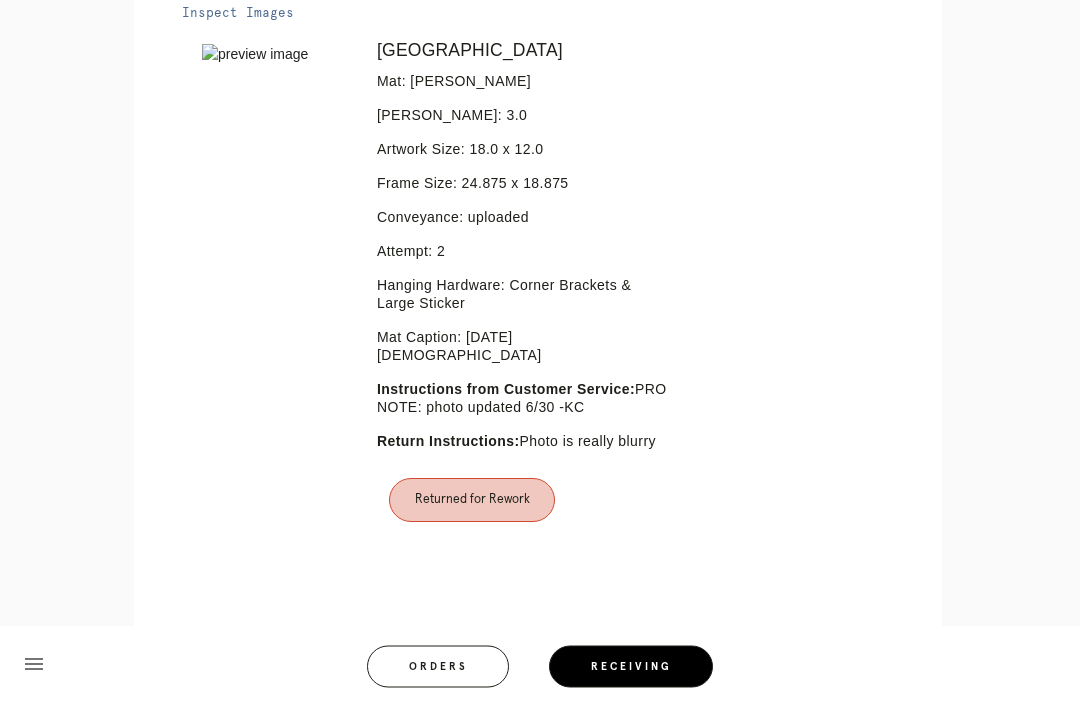 scroll, scrollTop: 1208, scrollLeft: 0, axis: vertical 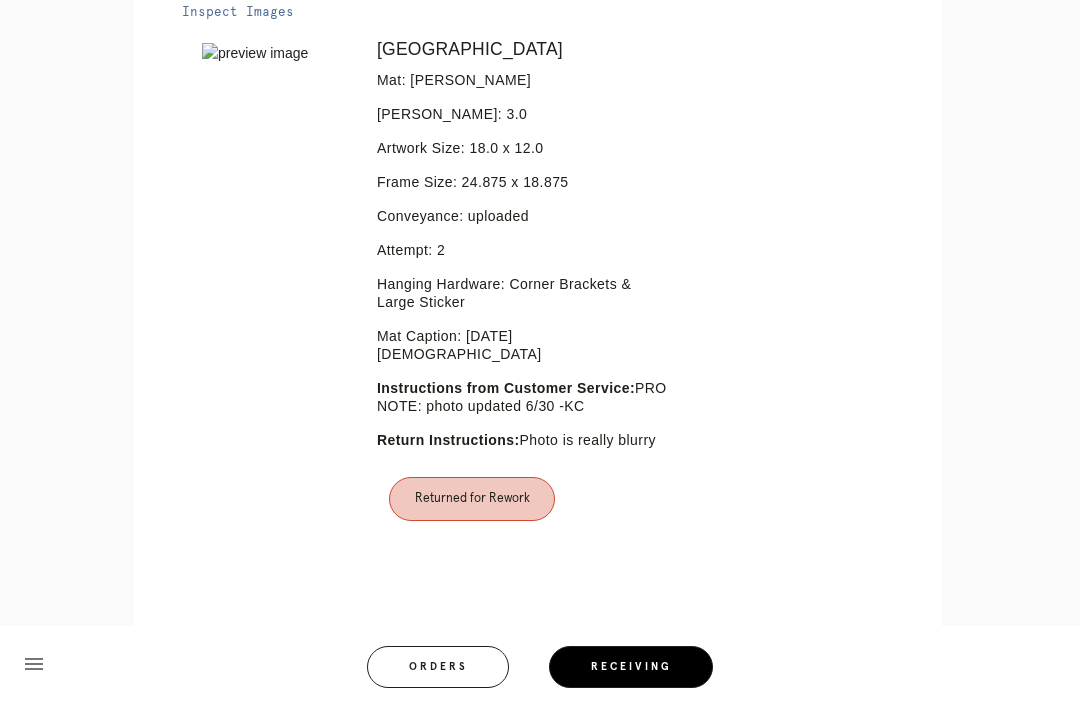 click on "Retail Receiving Tool   close   Package: P413781600272608   Customer: Peter Berg
Order in Joinery:
R258120697
Order in Shopify:
#M761718410
Order Date:
06/19/2025 11:05 PM EDT
Items Expected in Order: 5   Order Platform: online     Items Expected in Package:  2
Line Item - L3821919
Inspect Images
Error retreiving frame spec #9662208
Oxford
Mat: White Art with Black Core
Mat Width: 3.0
Artwork Size:
12.0
x
18.0
Frame Size:
21.75
x
27.75
Conveyance: uploaded
Attempt: 2
Hanging Hardware: Wire, 2-Hole Hanger, Large Sticker
Return Instructions:
Please have C/S reach out to customer, requesting larger file sizes, images too blurry" at bounding box center (540, -172) 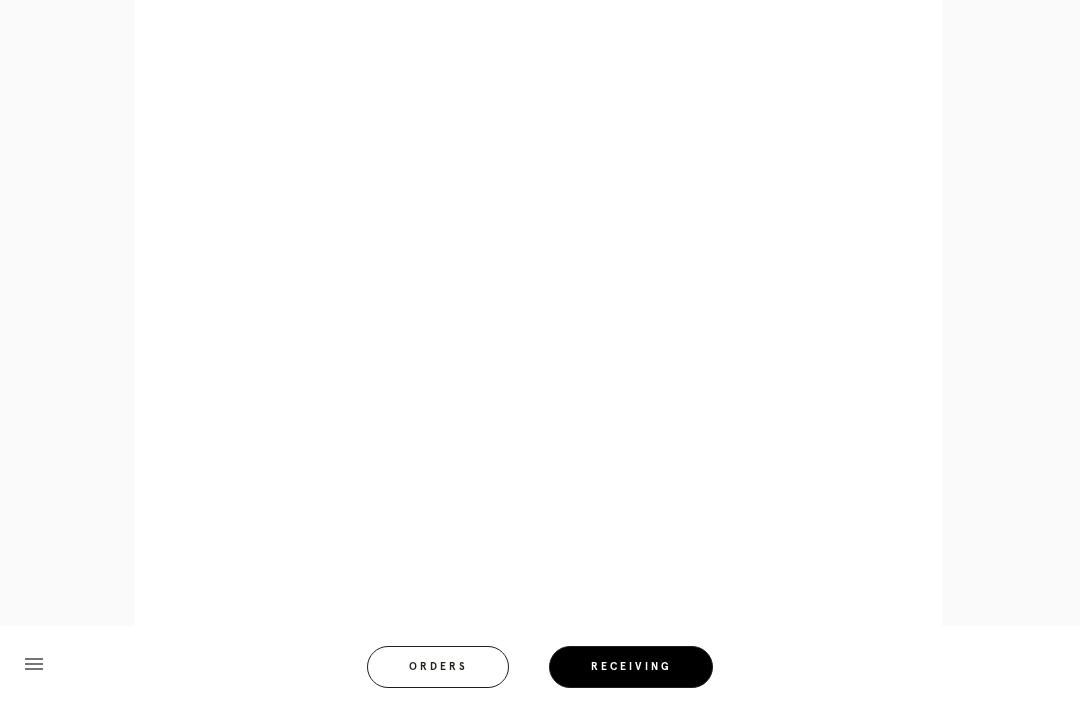 scroll, scrollTop: 1778, scrollLeft: 0, axis: vertical 